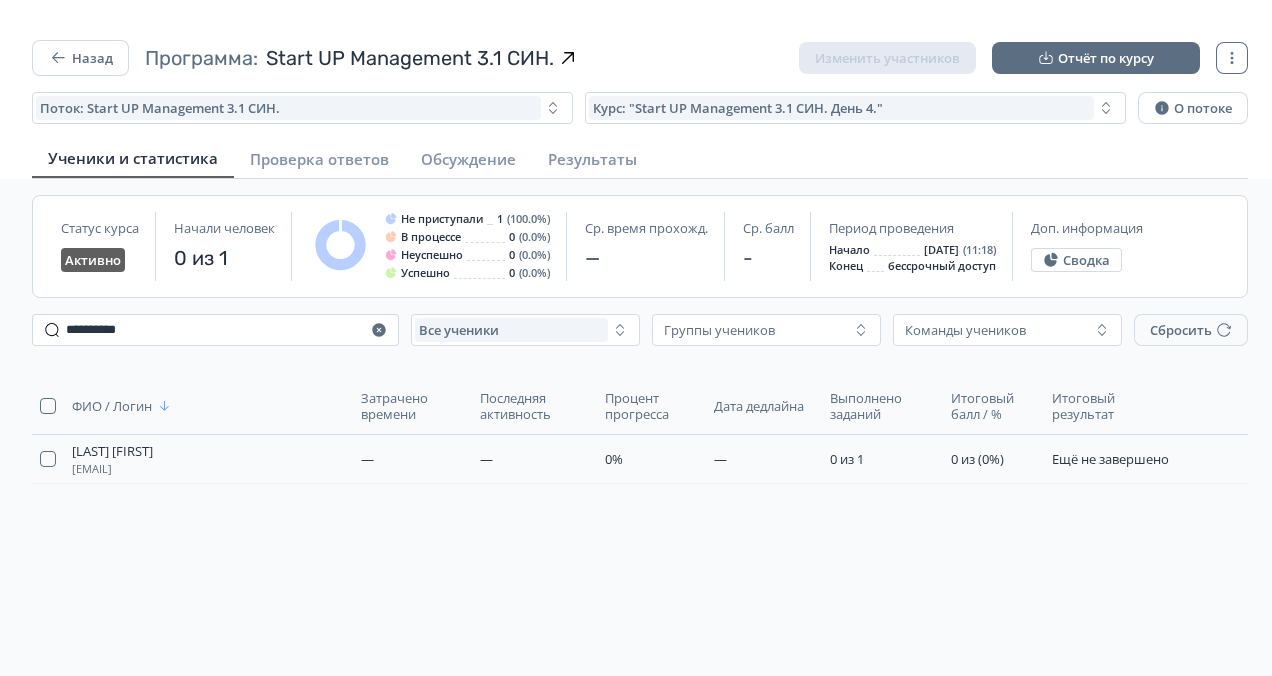 scroll, scrollTop: 0, scrollLeft: 0, axis: both 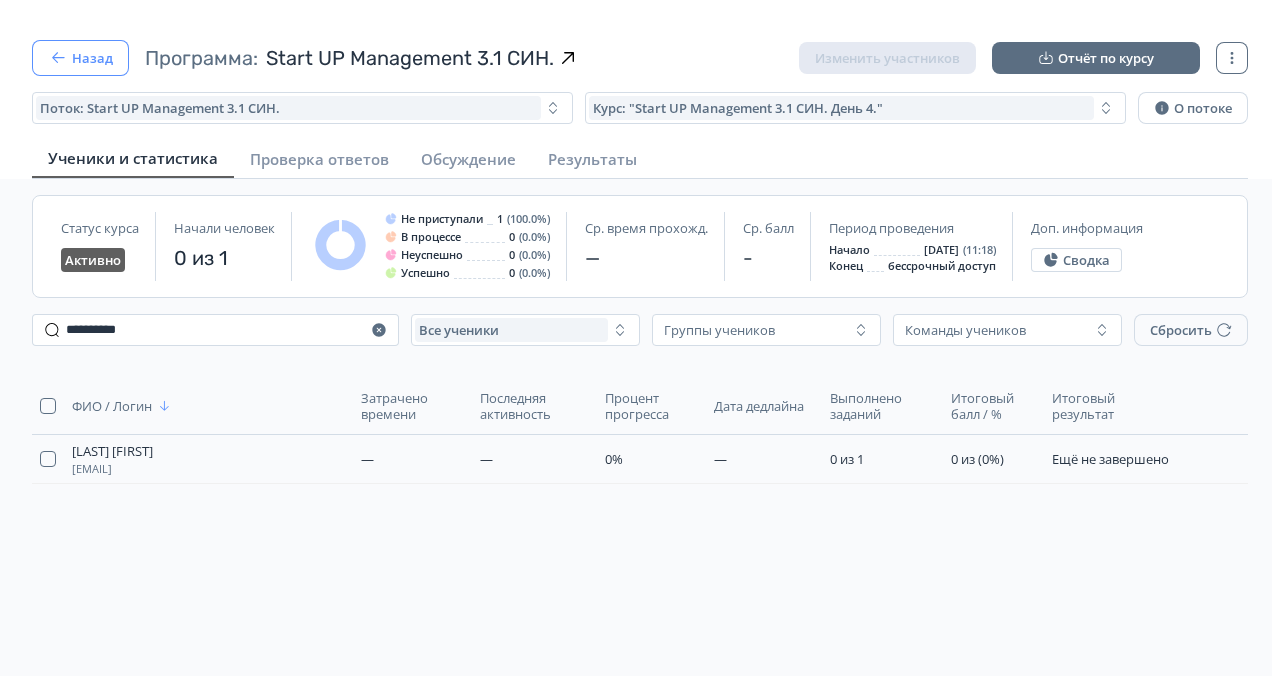click 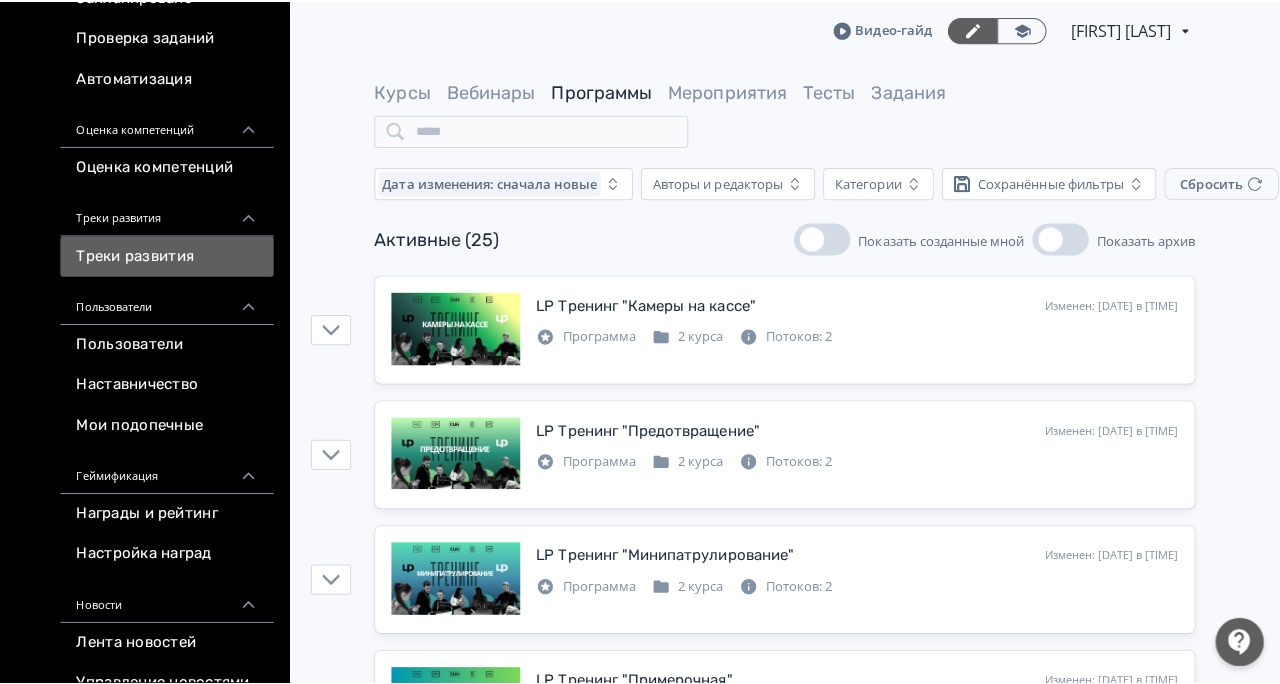 scroll, scrollTop: 100, scrollLeft: 0, axis: vertical 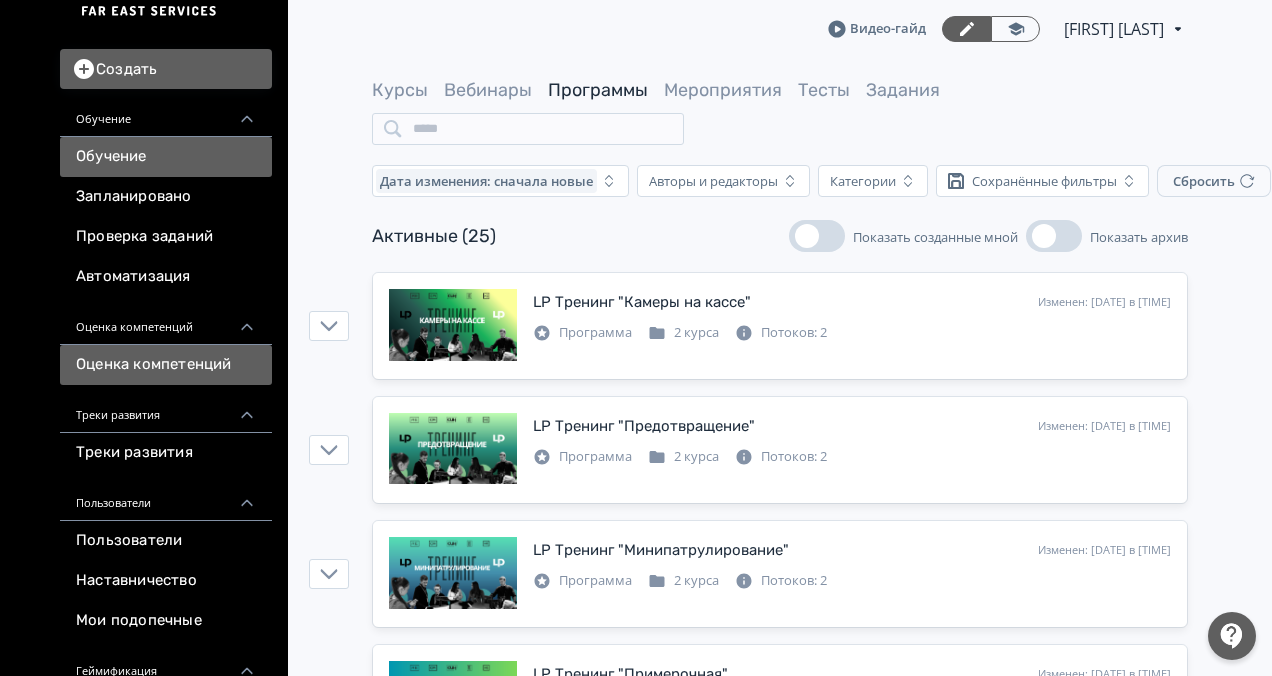 click on "Оценка компетенций" at bounding box center (166, 365) 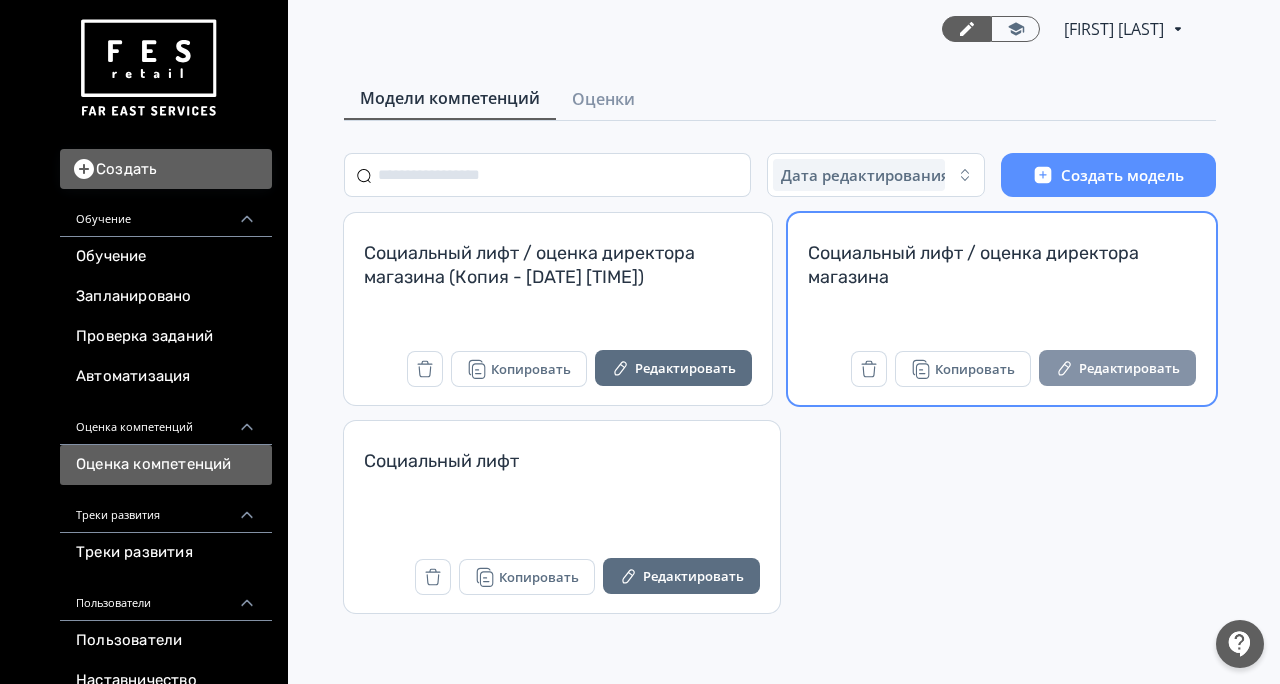 click on "Редактировать" at bounding box center (1117, 368) 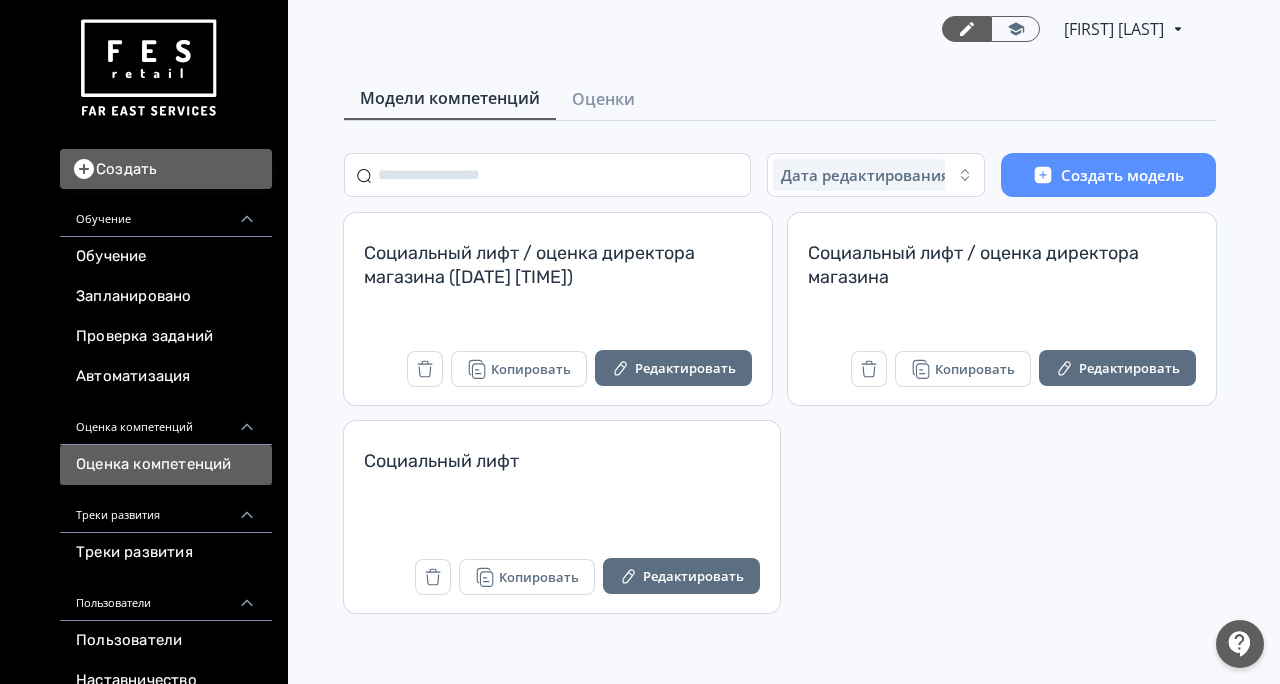 scroll, scrollTop: 0, scrollLeft: 0, axis: both 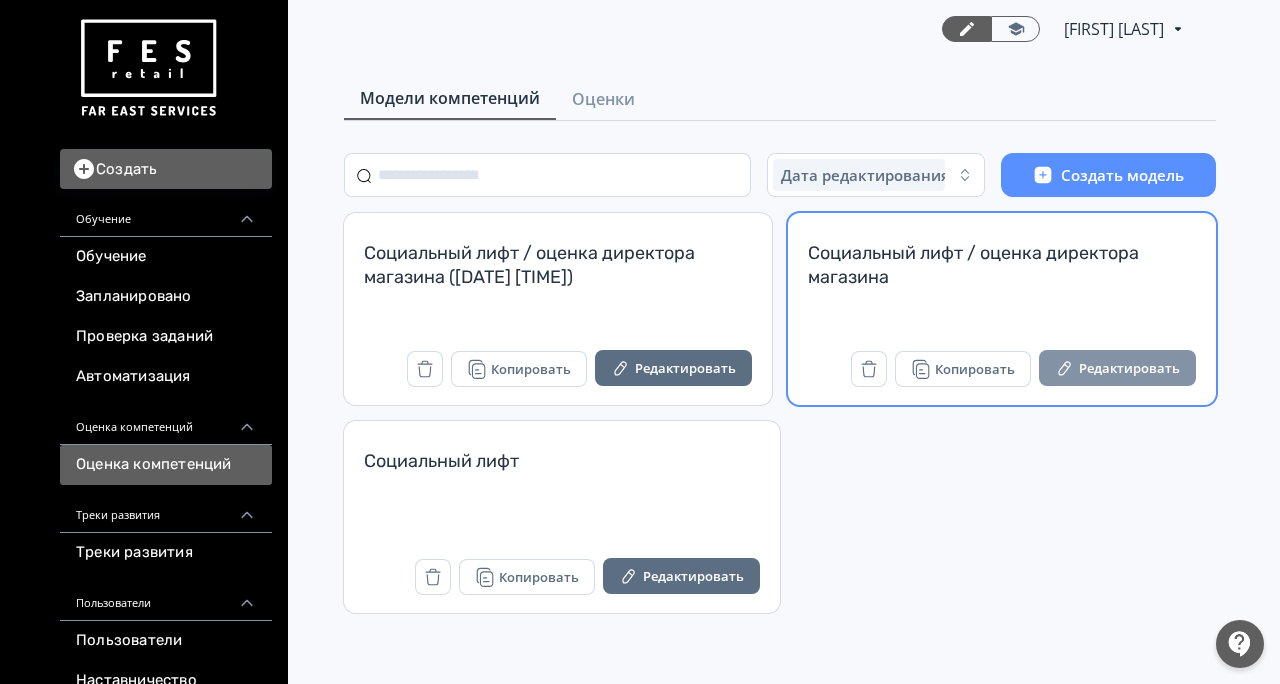 click on "Редактировать" at bounding box center (1117, 368) 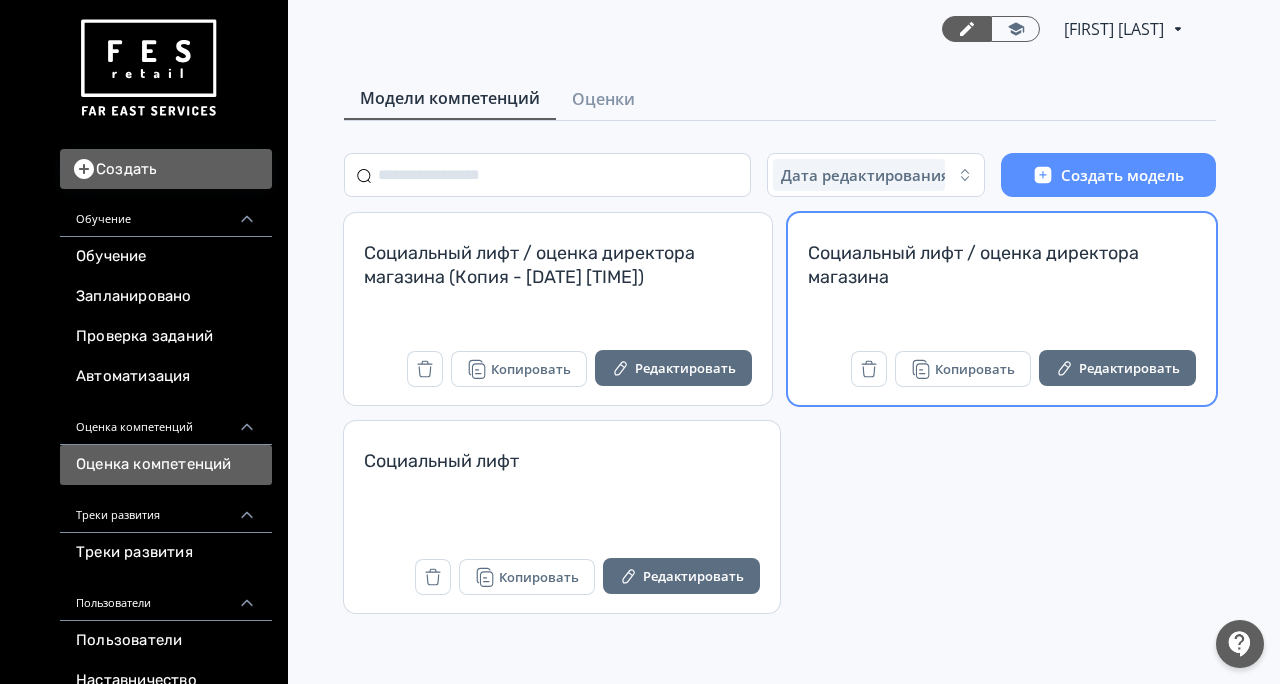 scroll, scrollTop: 0, scrollLeft: 0, axis: both 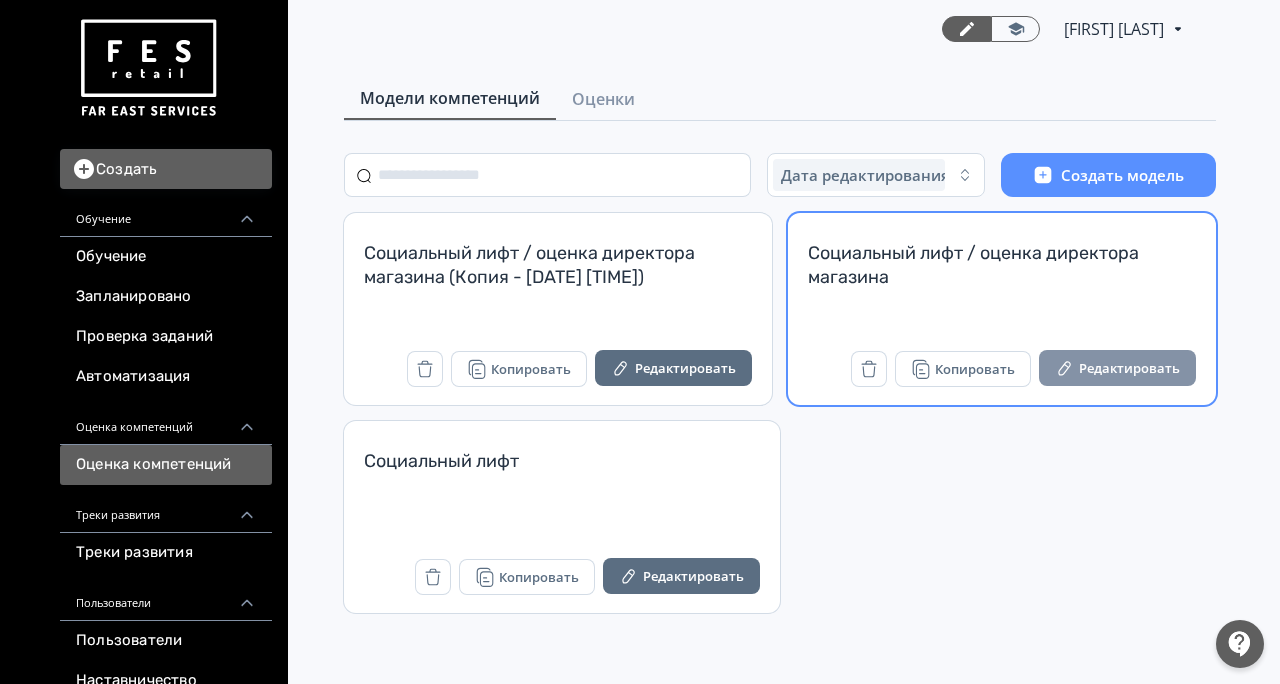 click on "Редактировать" at bounding box center (1117, 368) 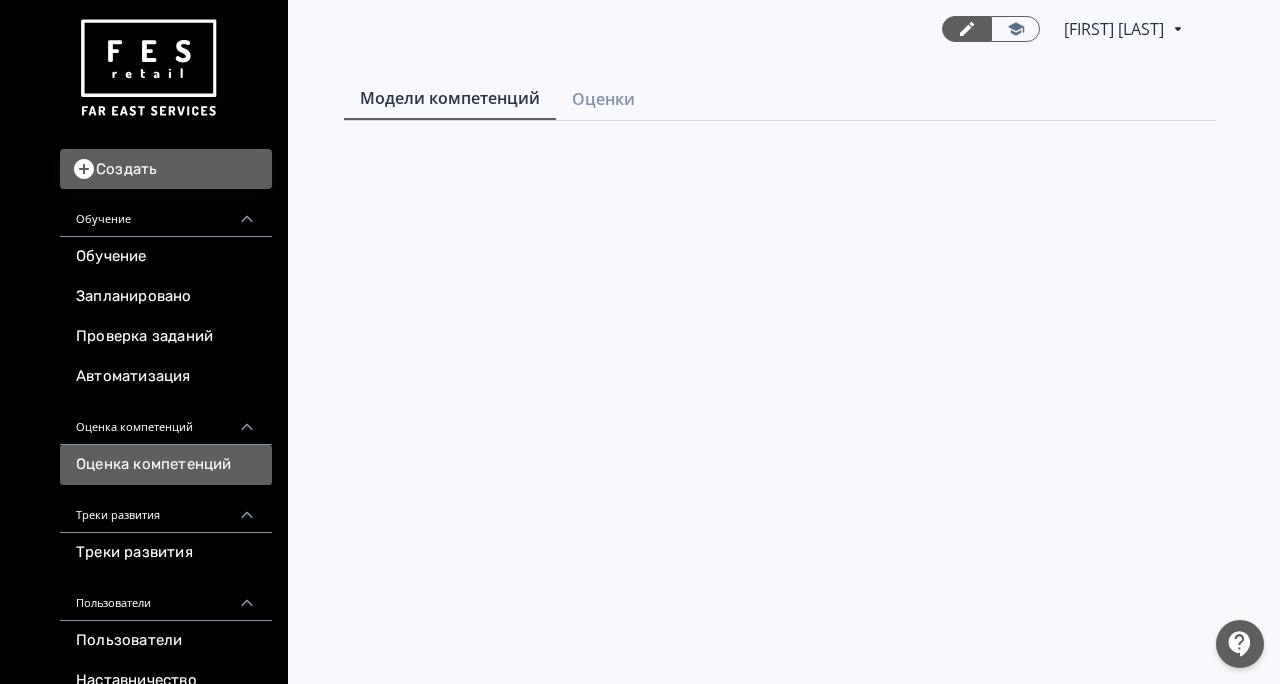 scroll, scrollTop: 0, scrollLeft: 0, axis: both 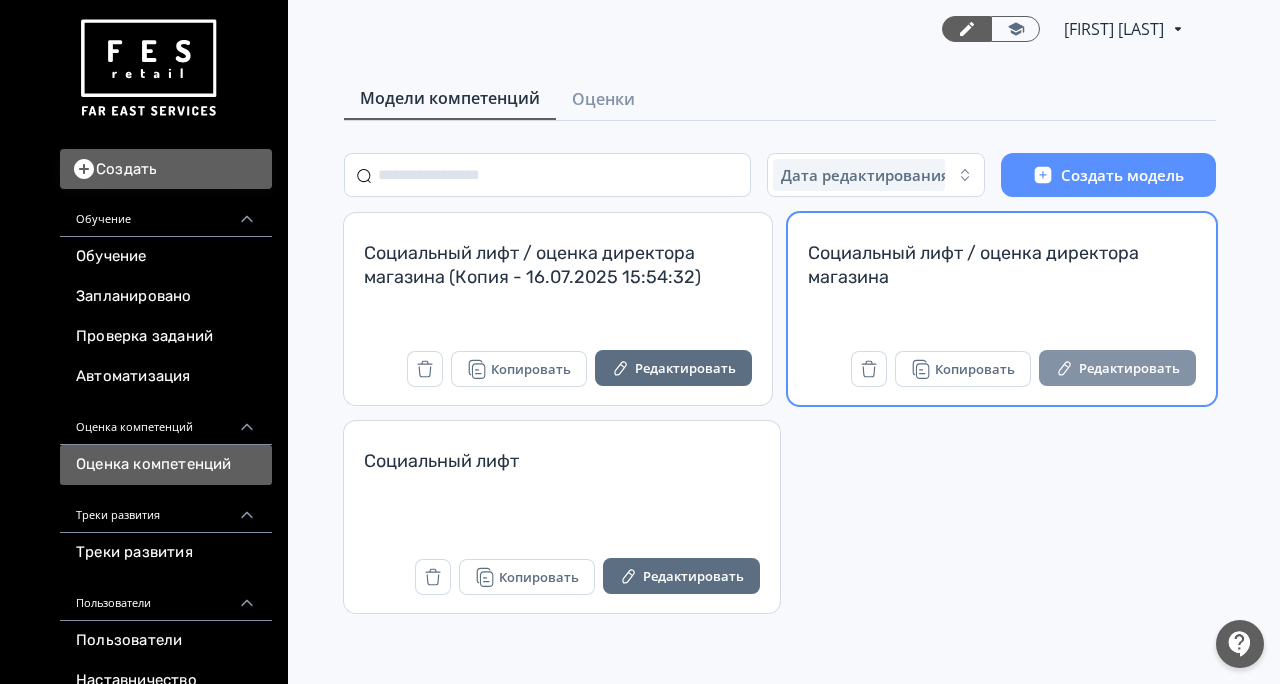 click on "Редактировать" at bounding box center (1117, 368) 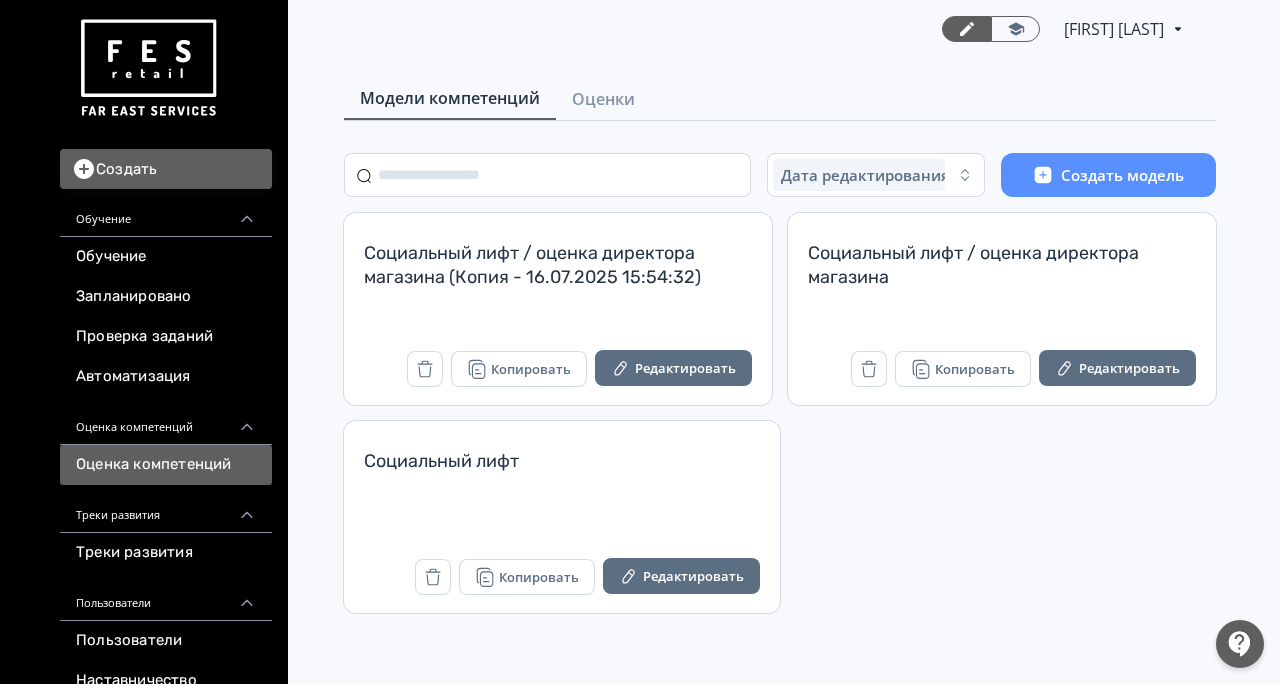 scroll, scrollTop: 0, scrollLeft: 0, axis: both 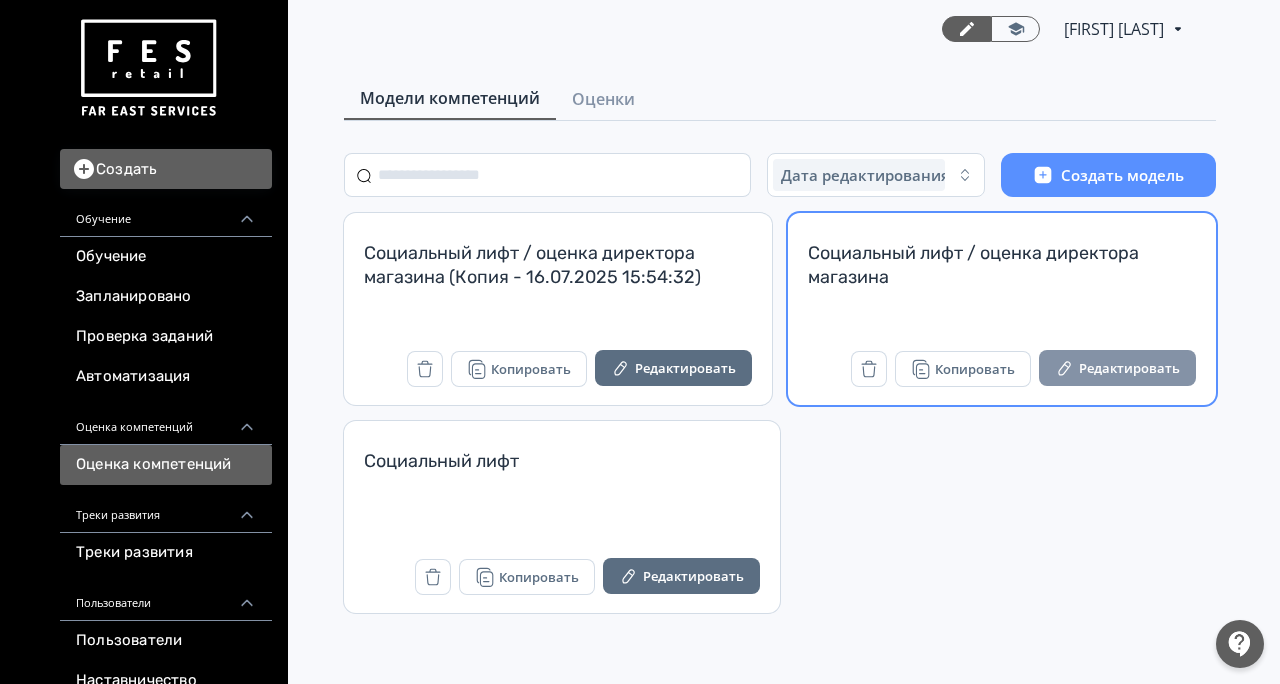click on "Редактировать" at bounding box center [1117, 368] 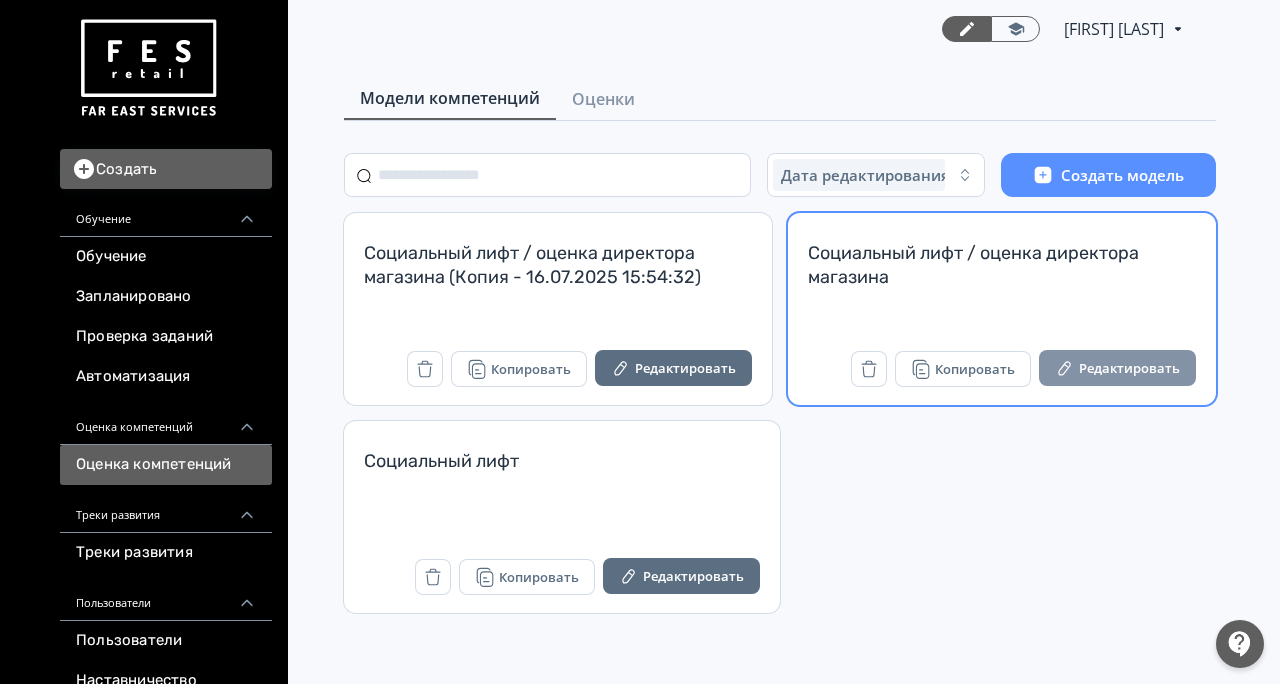 scroll, scrollTop: 0, scrollLeft: 0, axis: both 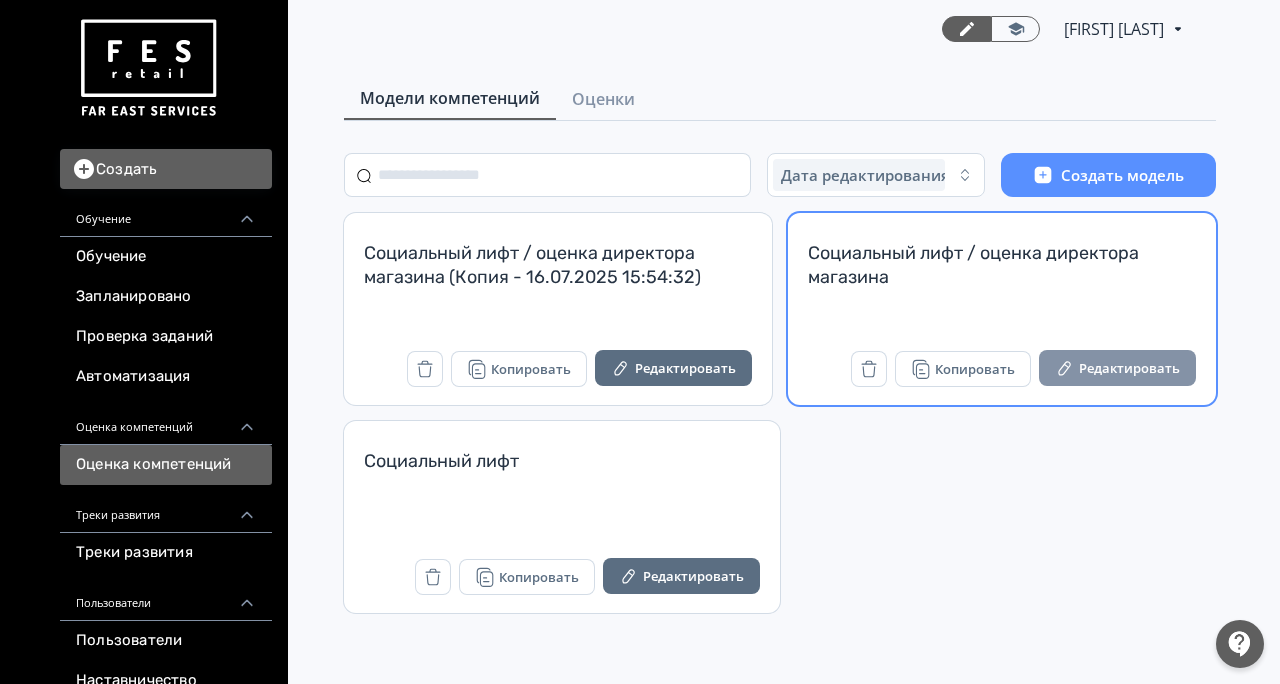 click on "Редактировать" at bounding box center [1117, 368] 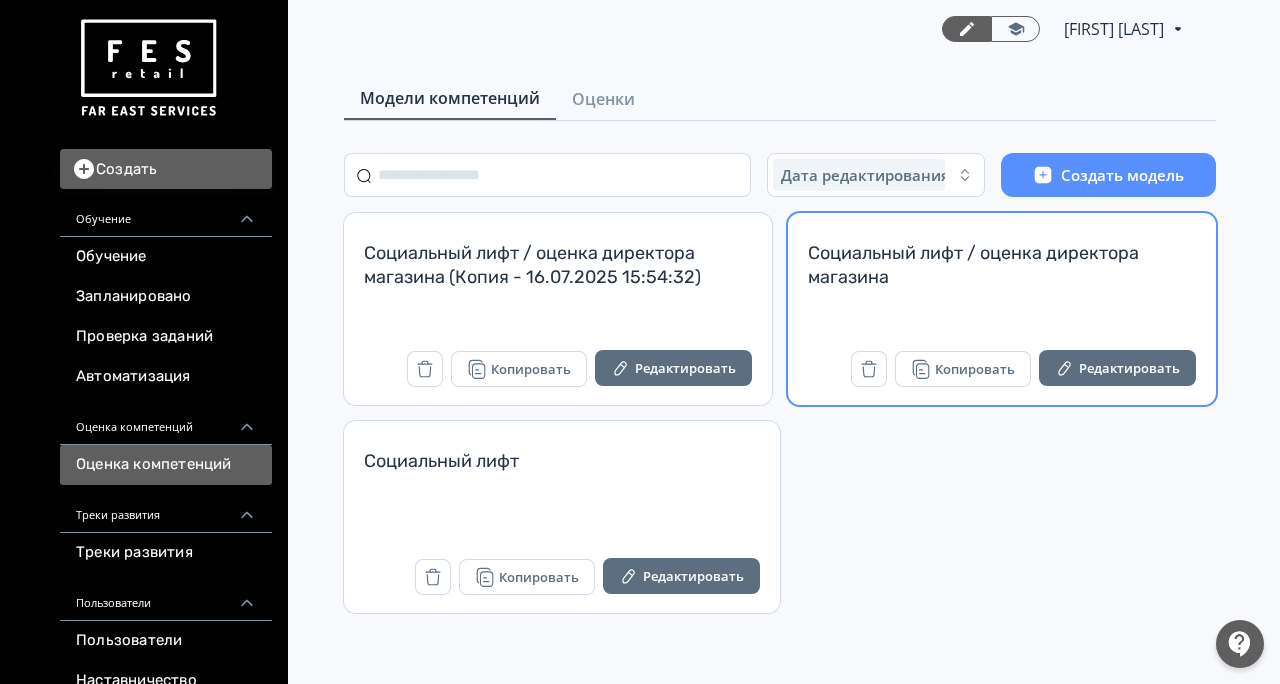 scroll, scrollTop: 0, scrollLeft: 0, axis: both 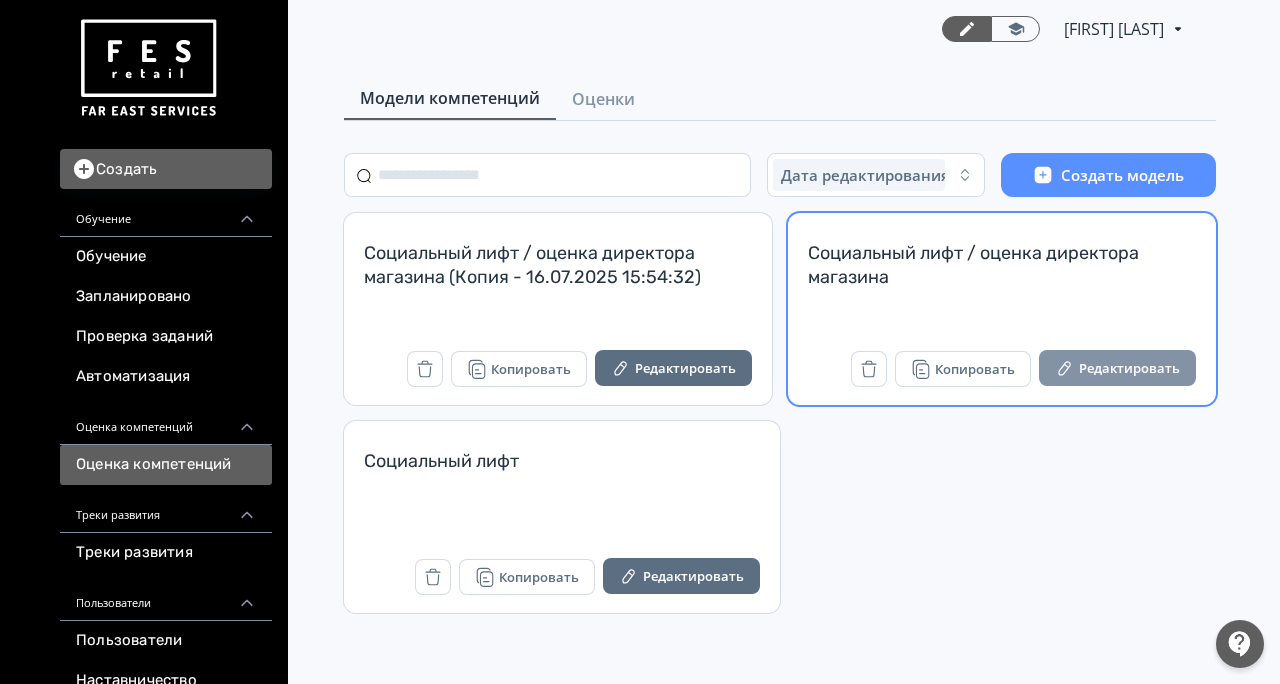 click on "Редактировать" at bounding box center (1117, 368) 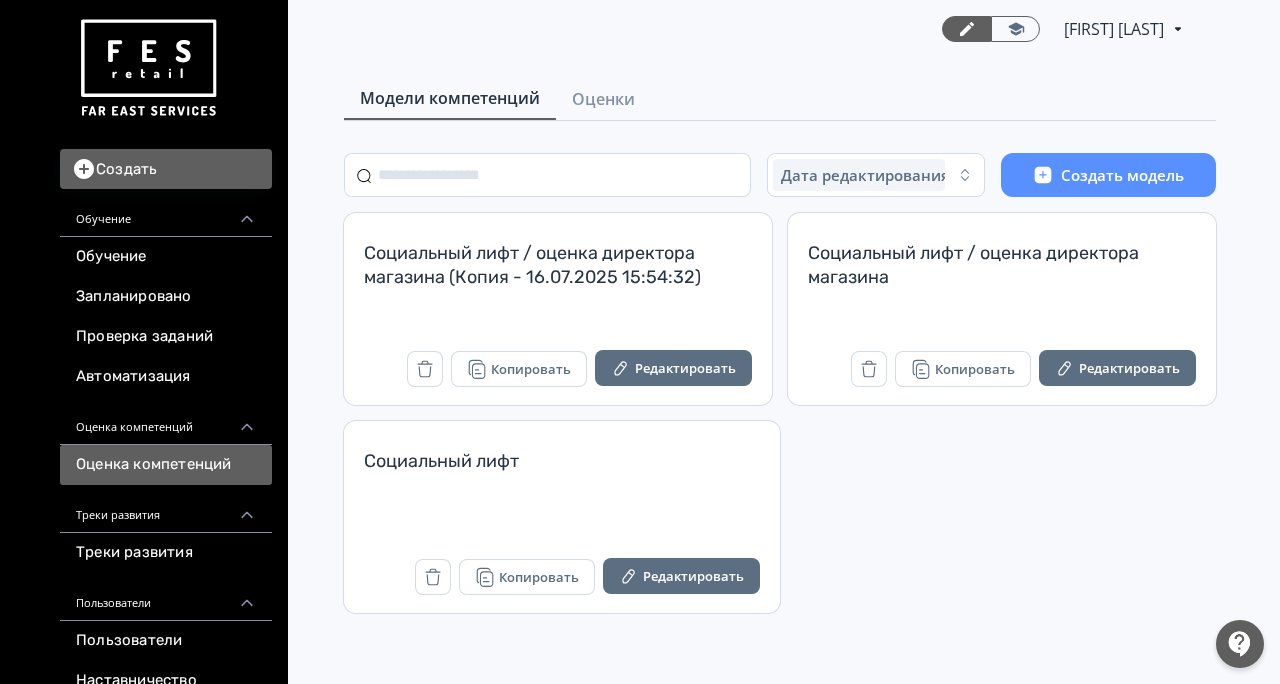 scroll, scrollTop: 0, scrollLeft: 0, axis: both 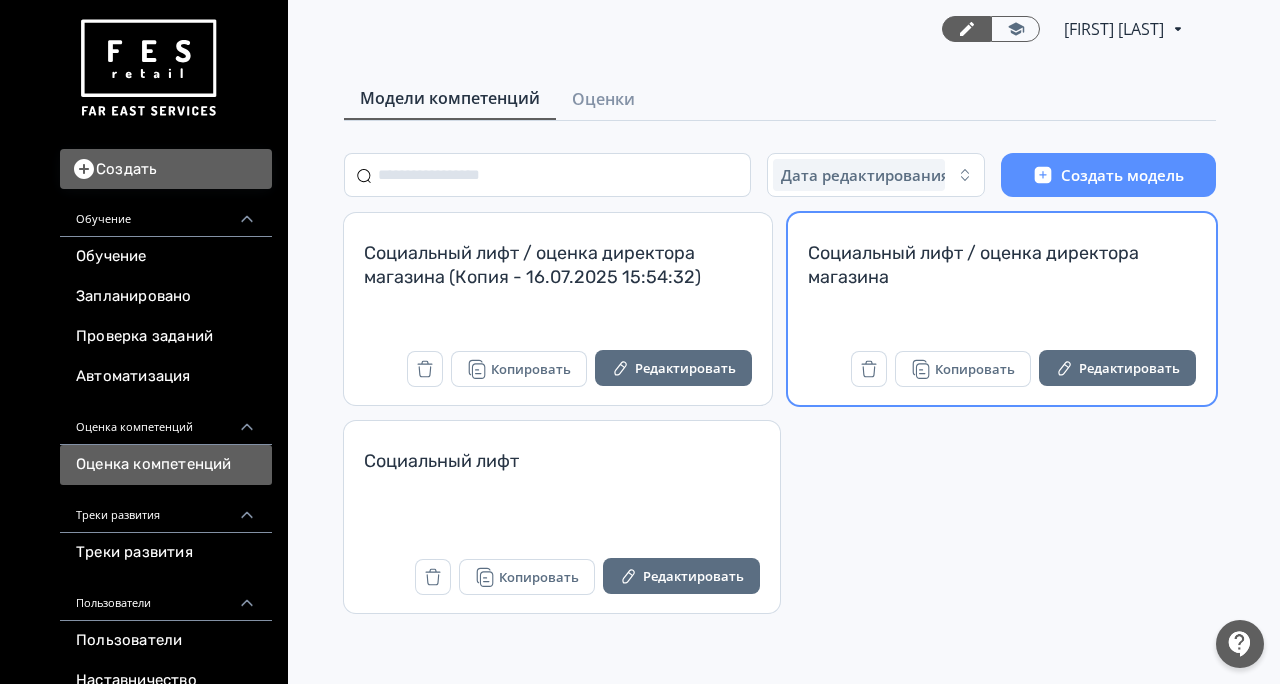 click on "Редактировать" at bounding box center [1117, 369] 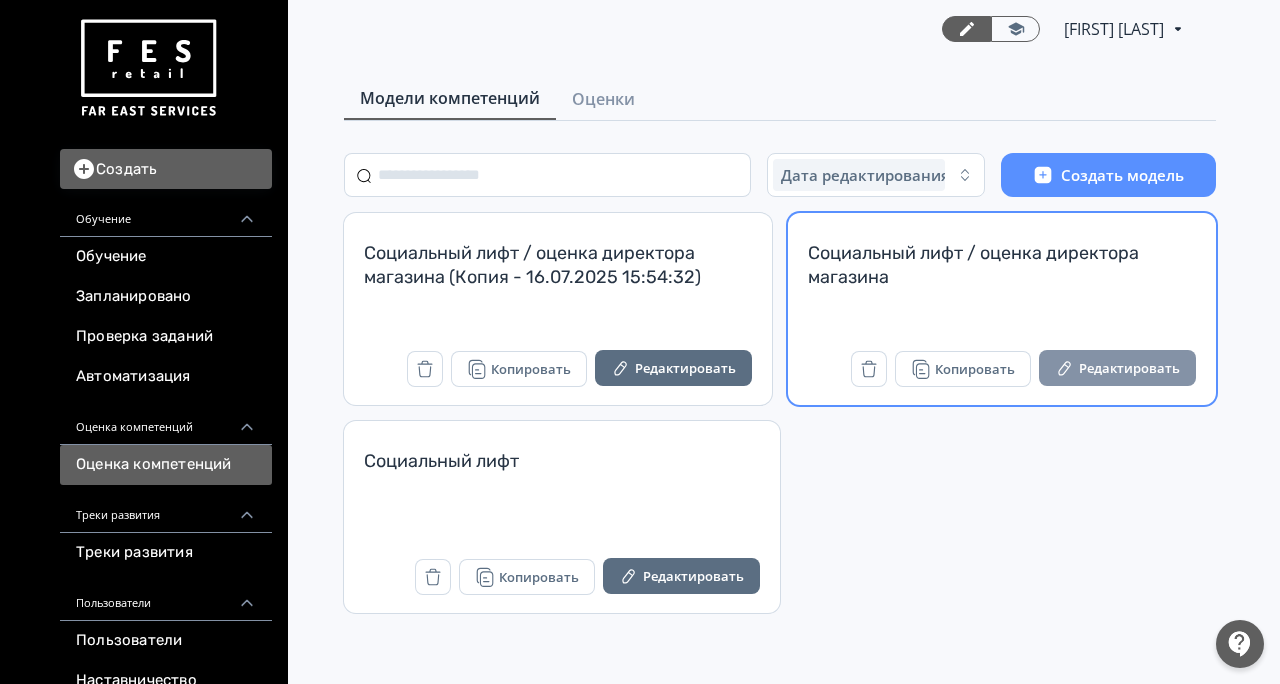 scroll, scrollTop: 0, scrollLeft: 0, axis: both 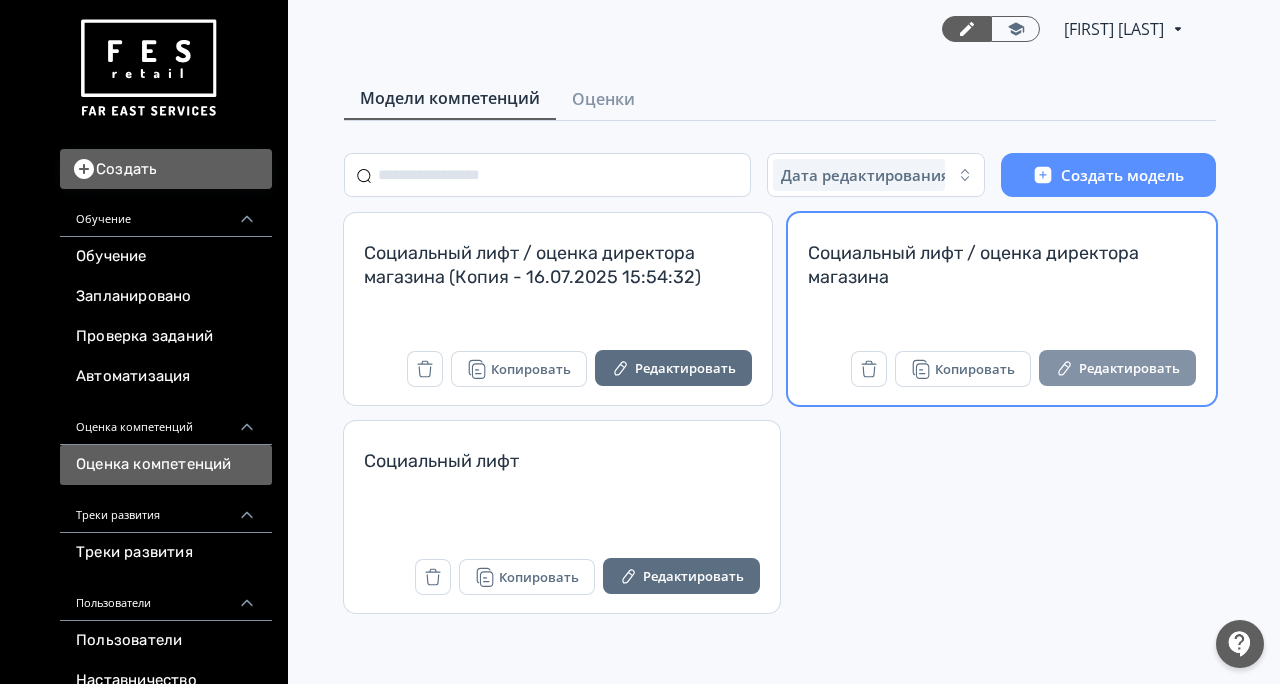 click on "Редактировать" at bounding box center (1117, 368) 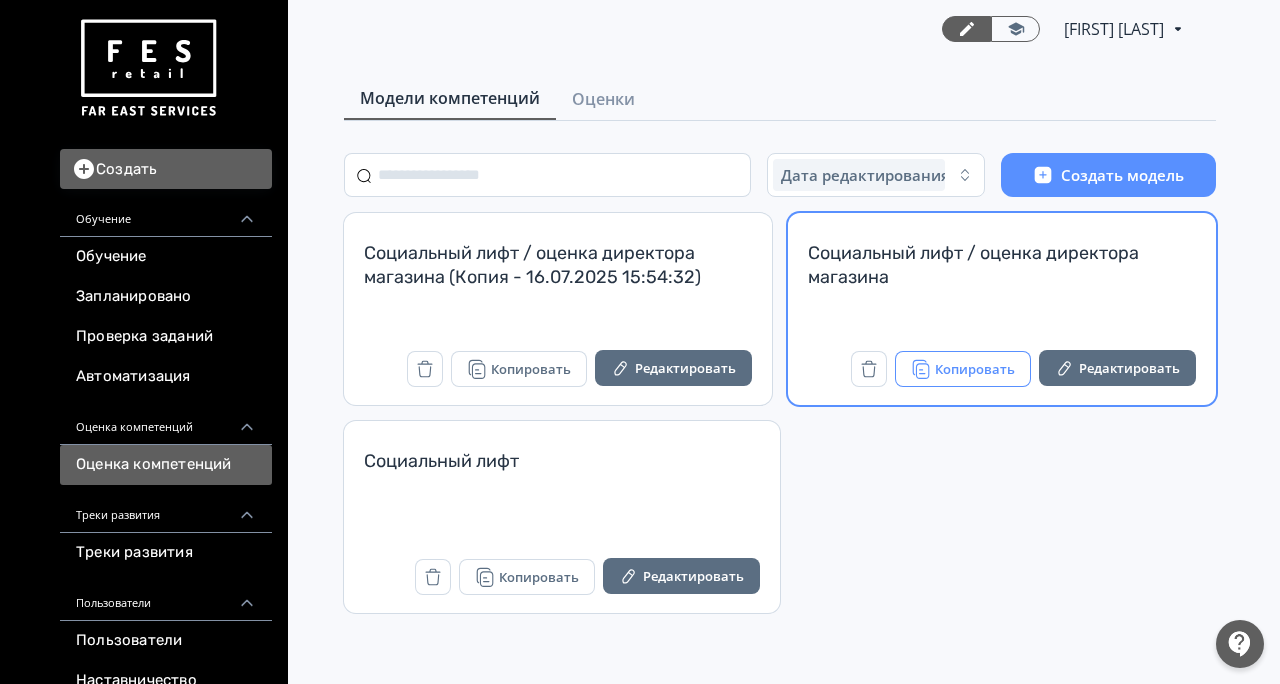 scroll, scrollTop: 0, scrollLeft: 0, axis: both 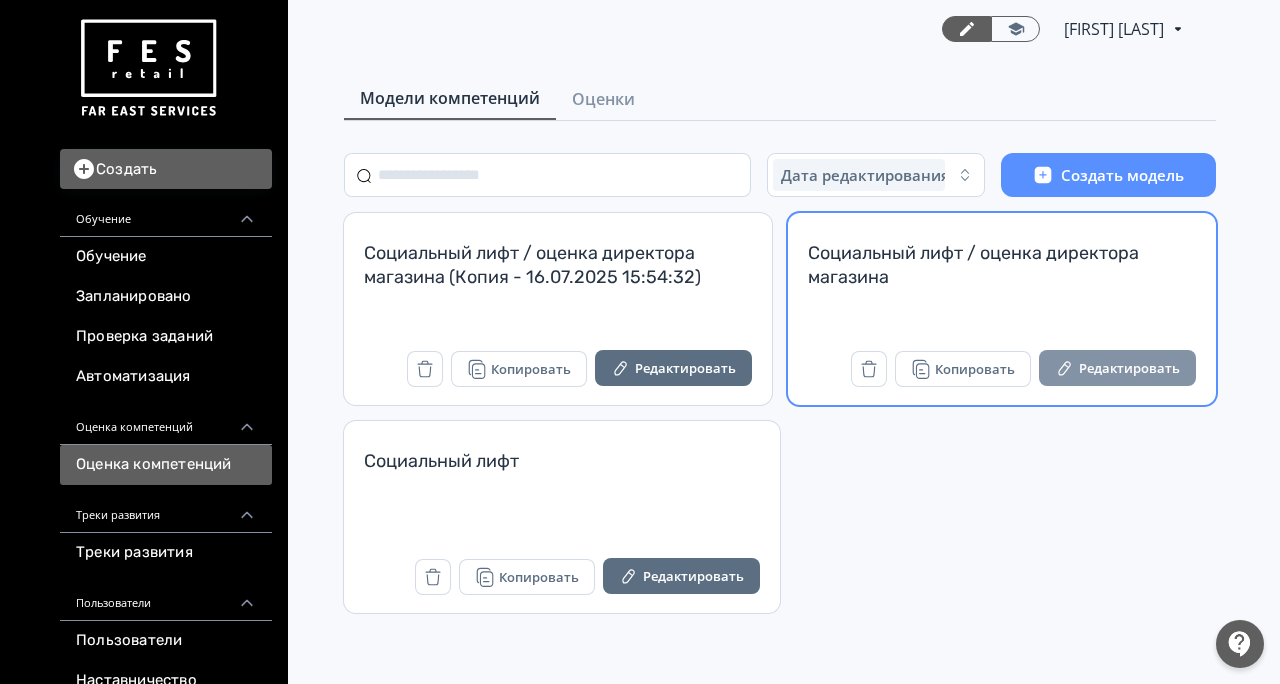 click on "Редактировать" at bounding box center (1117, 368) 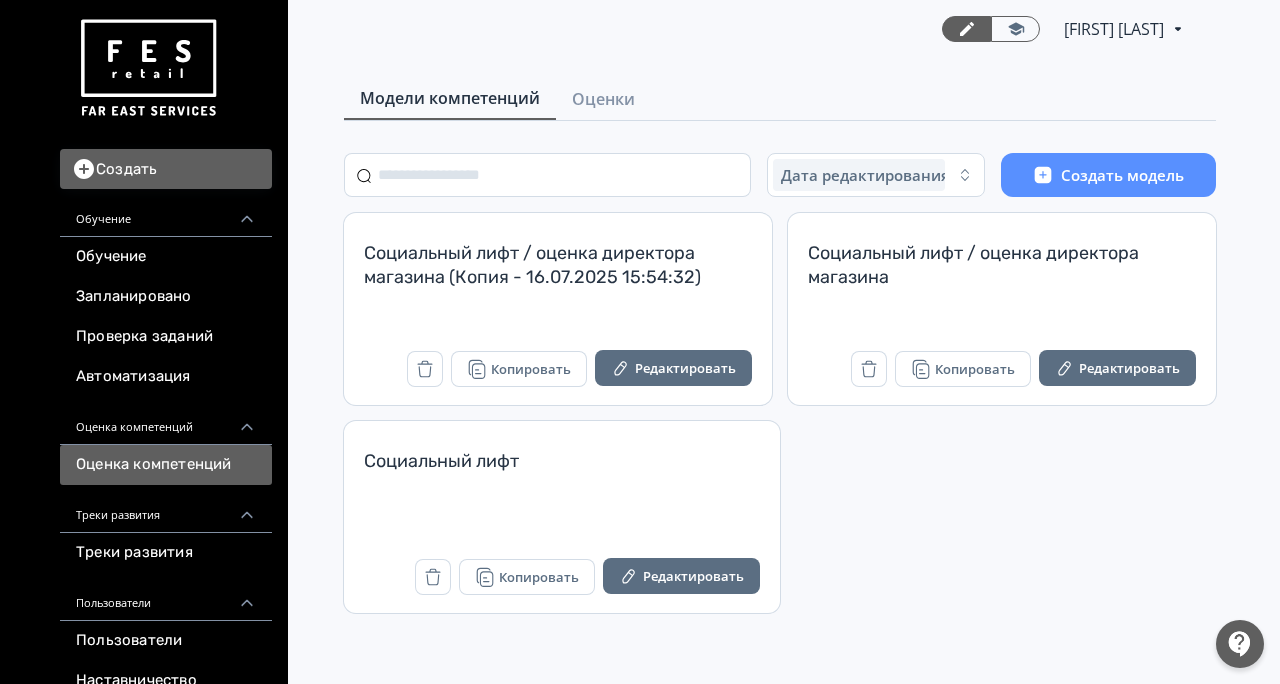 scroll, scrollTop: 0, scrollLeft: 0, axis: both 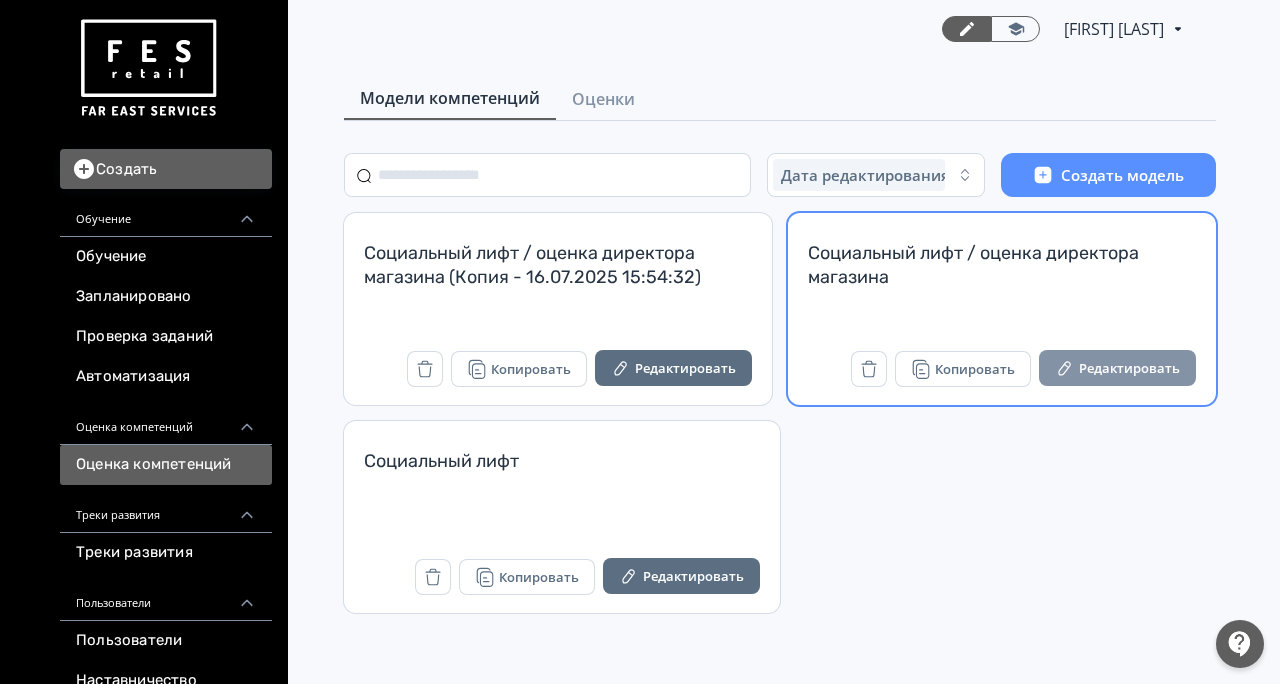click on "Редактировать" at bounding box center [1117, 368] 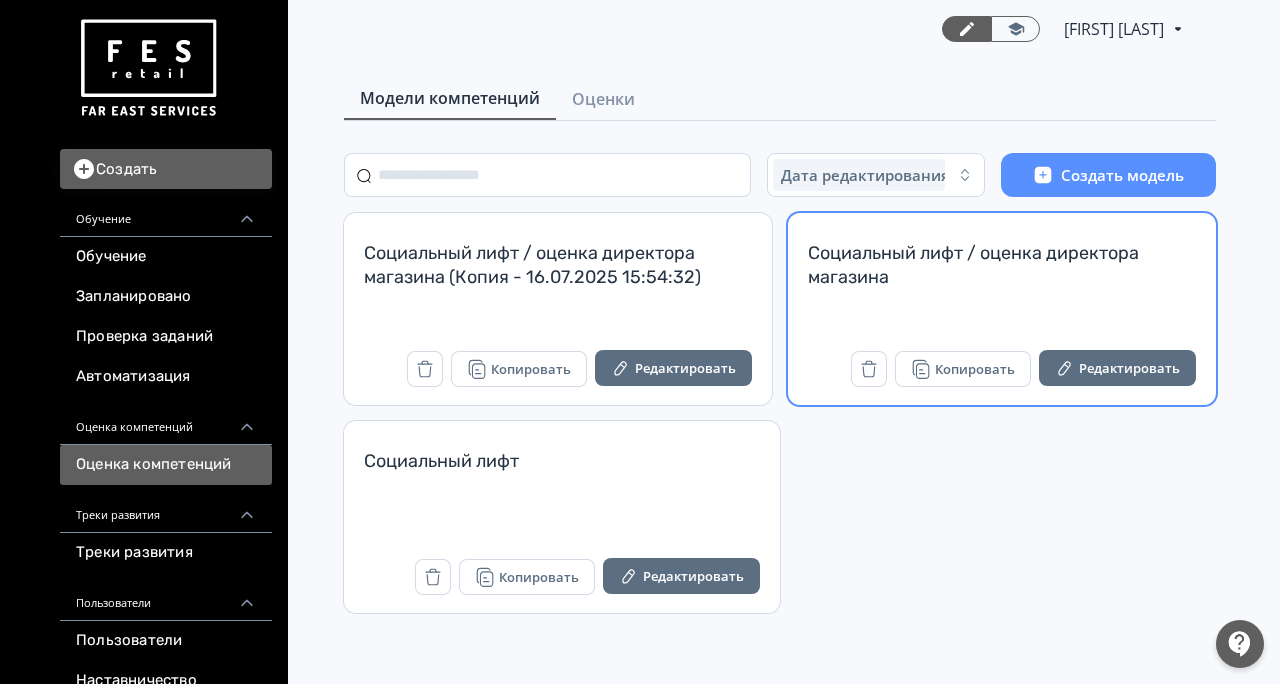 scroll, scrollTop: 0, scrollLeft: 0, axis: both 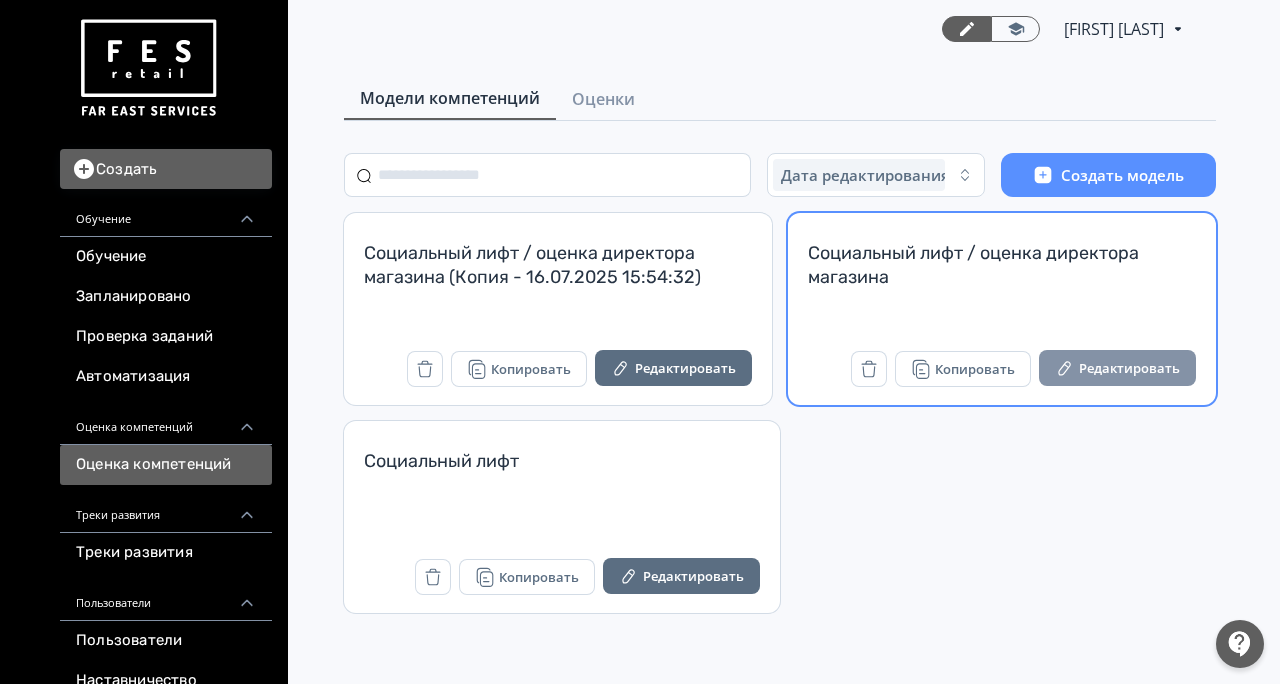 click on "Редактировать" at bounding box center (1117, 368) 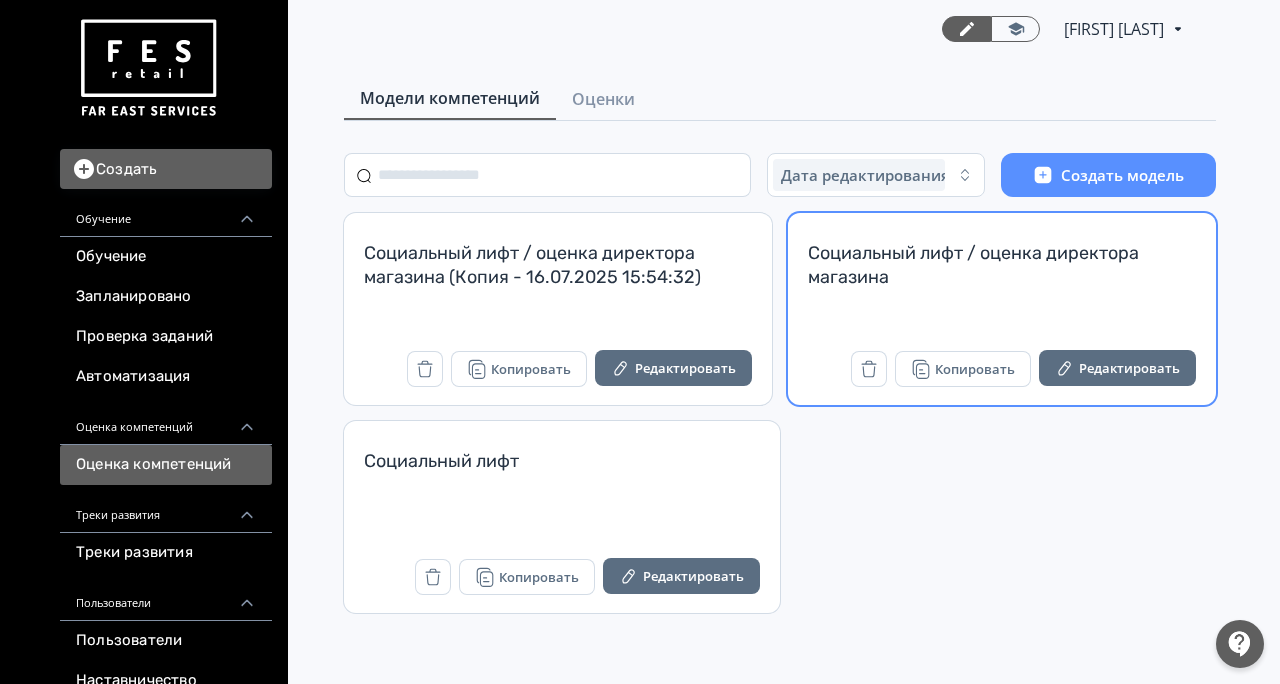 scroll, scrollTop: 0, scrollLeft: 0, axis: both 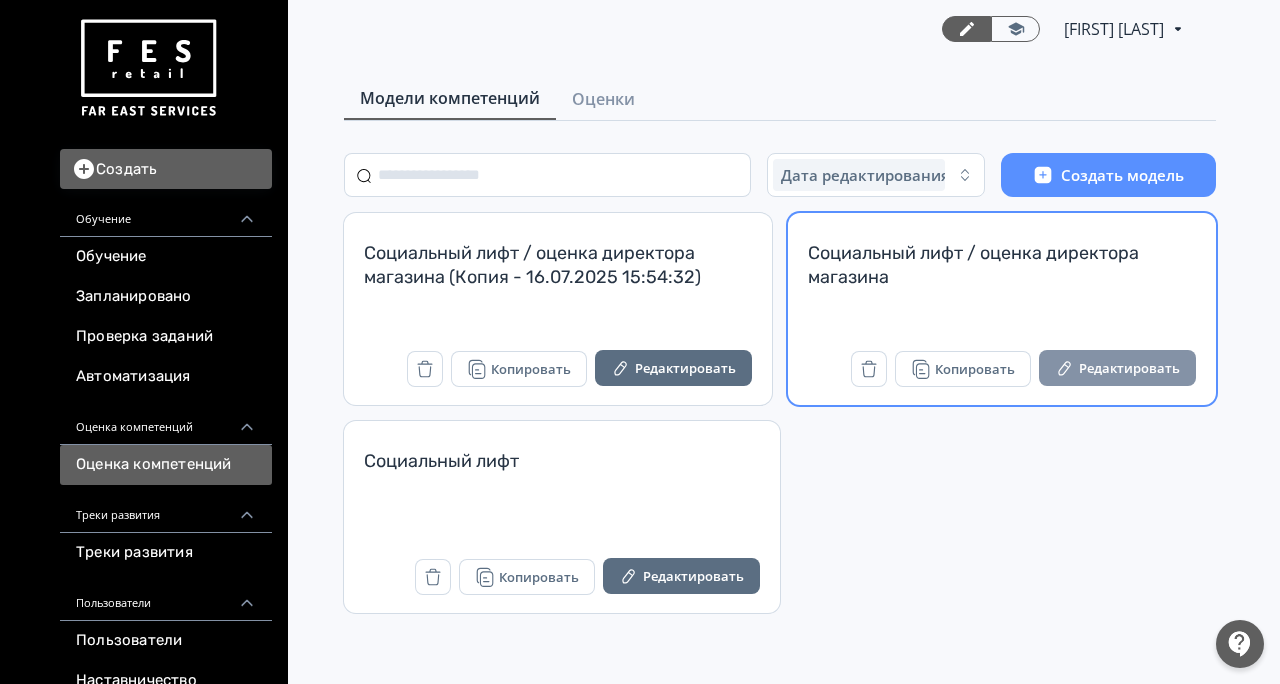 click on "Редактировать" at bounding box center [1117, 368] 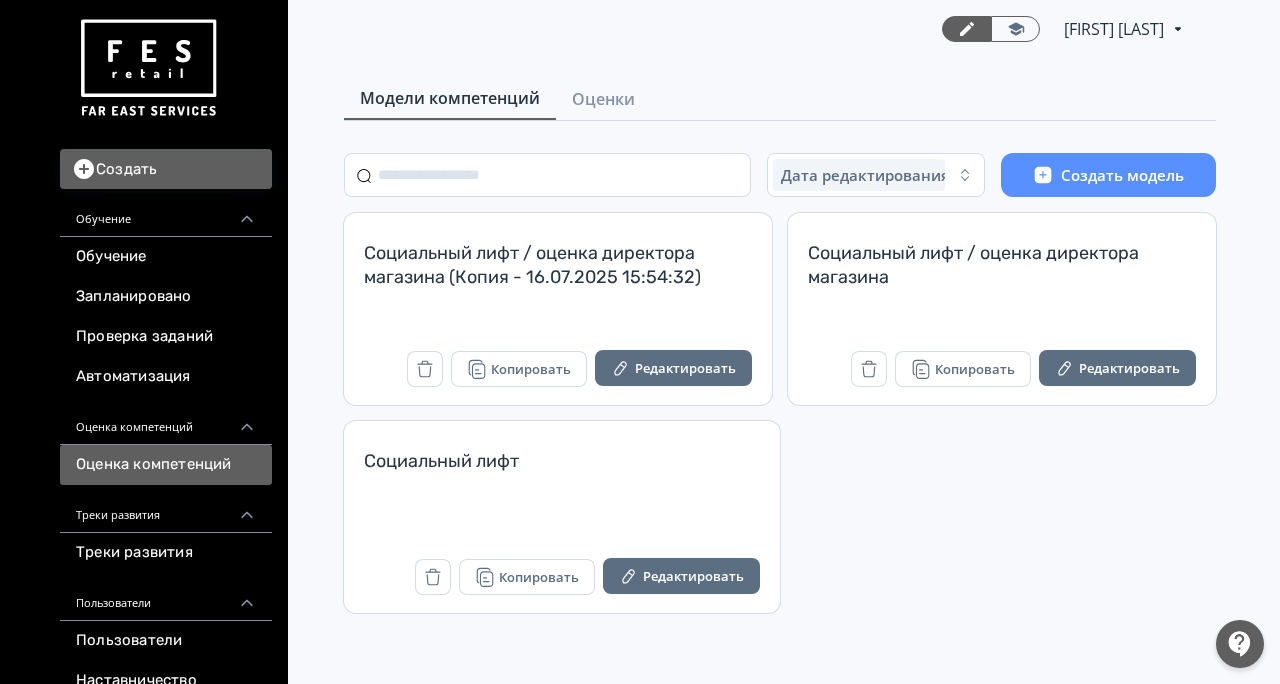 scroll, scrollTop: 0, scrollLeft: 0, axis: both 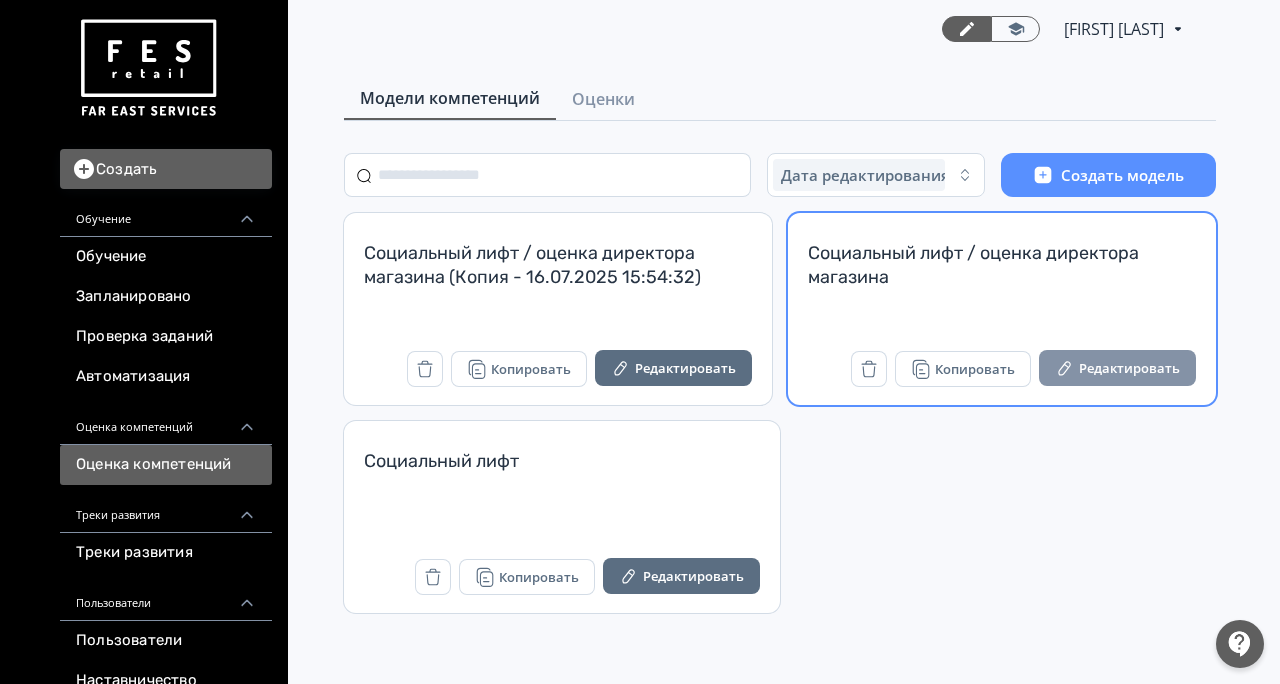 click 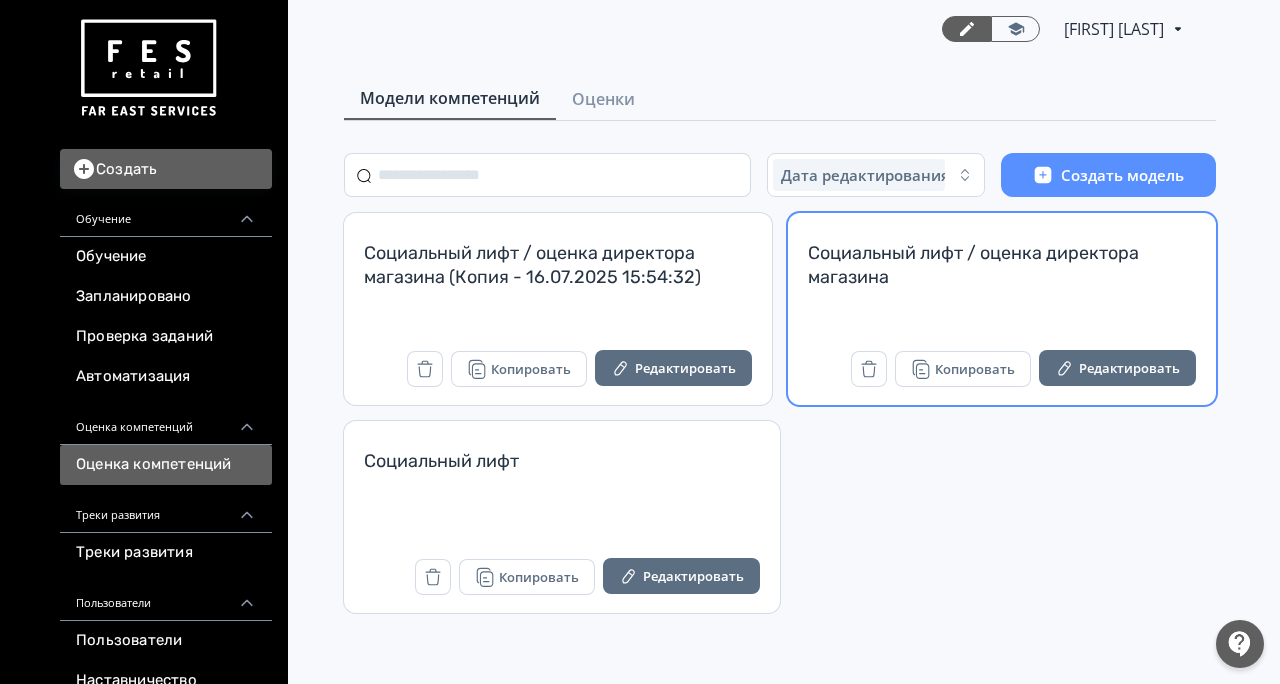 scroll, scrollTop: 0, scrollLeft: 0, axis: both 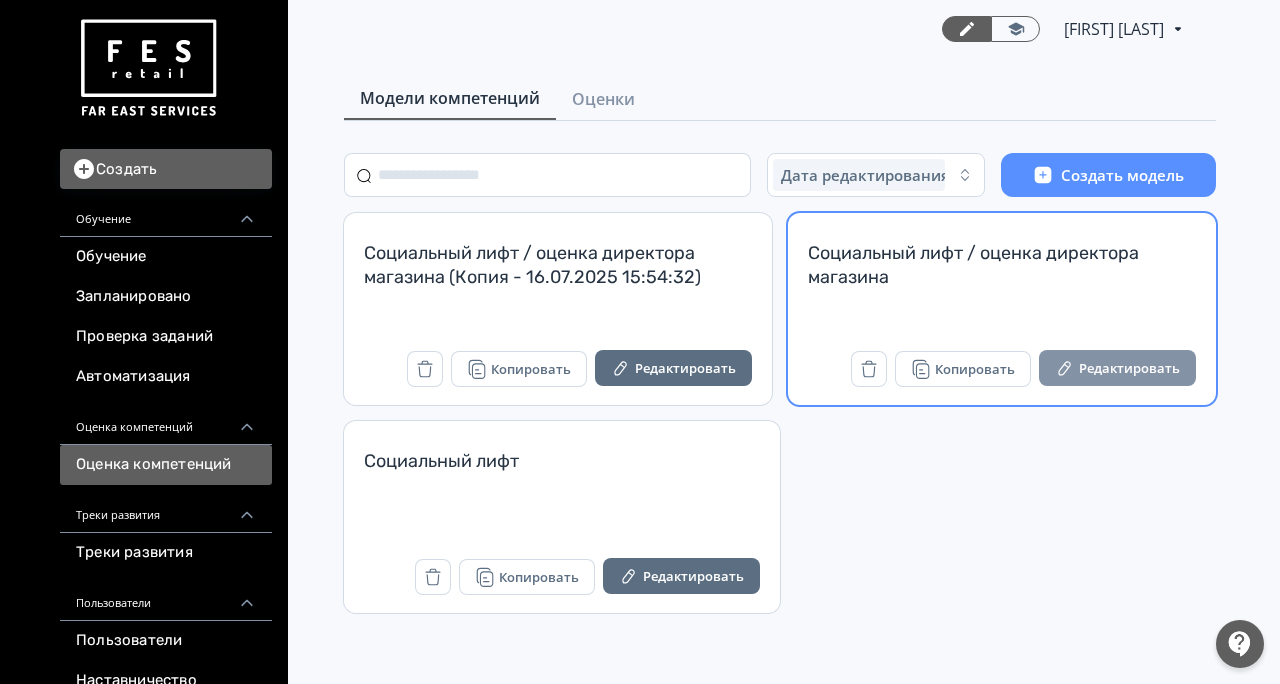 click on "Редактировать" at bounding box center [1117, 368] 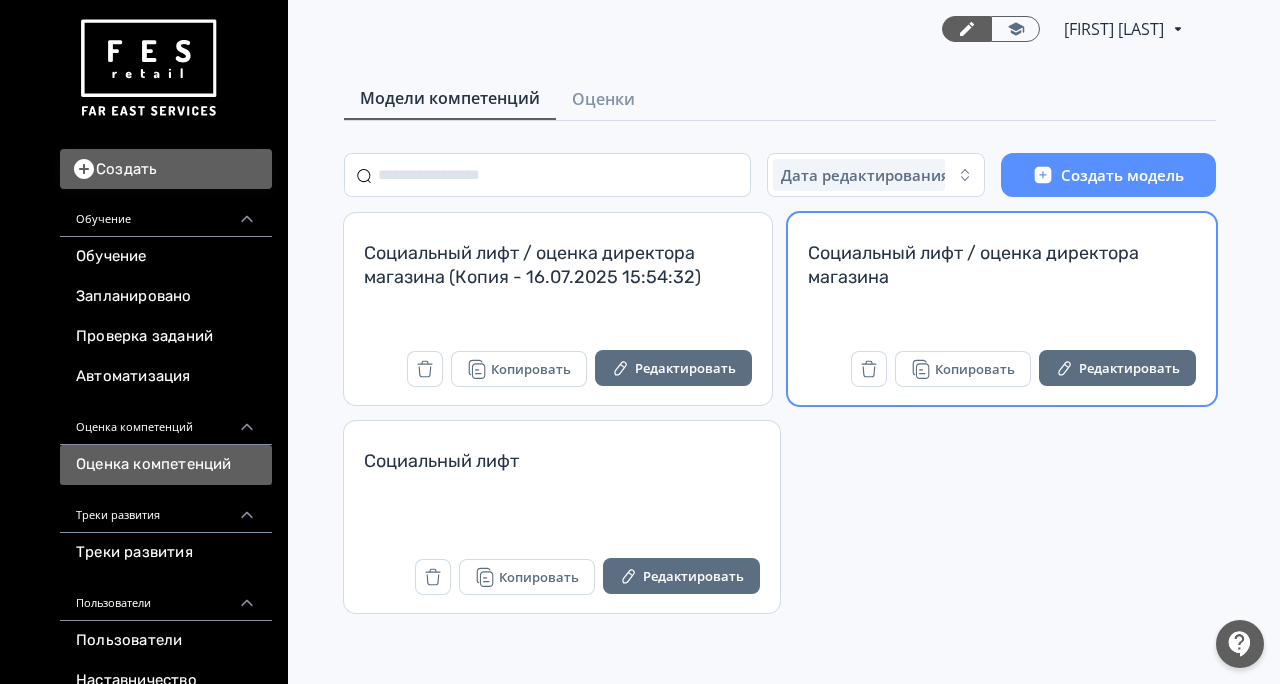 scroll, scrollTop: 0, scrollLeft: 0, axis: both 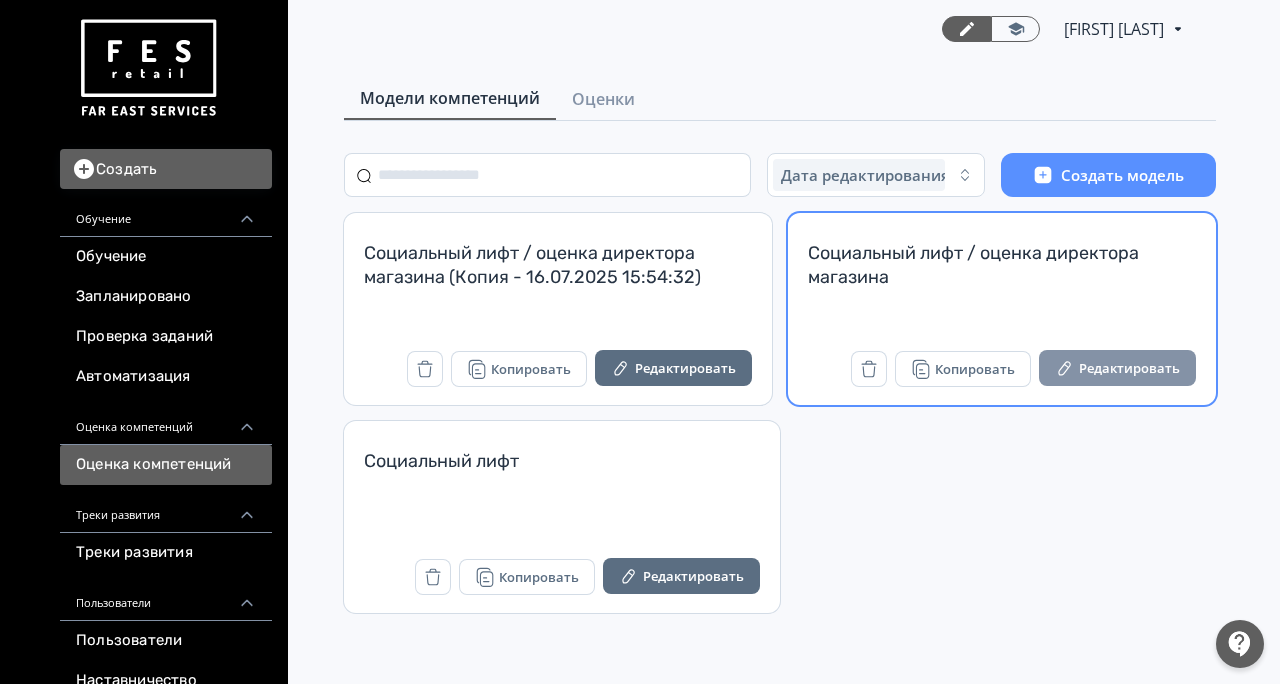click on "Редактировать" at bounding box center (1117, 368) 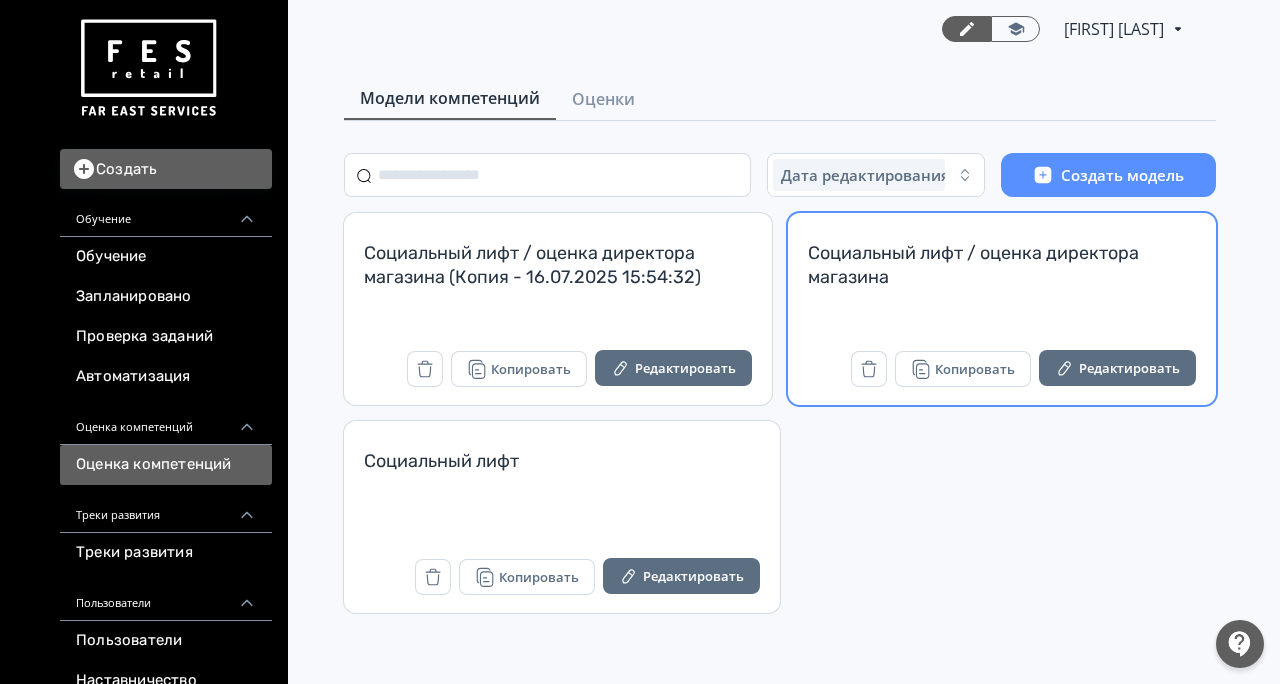 scroll, scrollTop: 0, scrollLeft: 0, axis: both 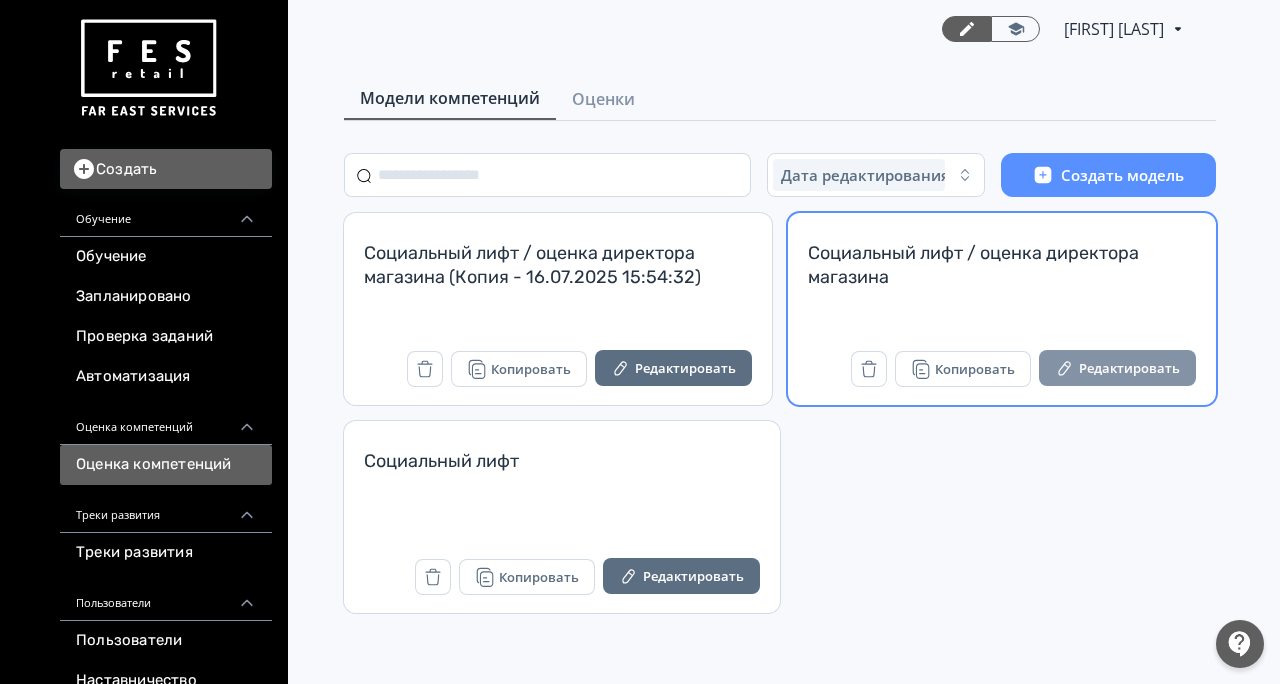 click on "Редактировать" at bounding box center (1117, 368) 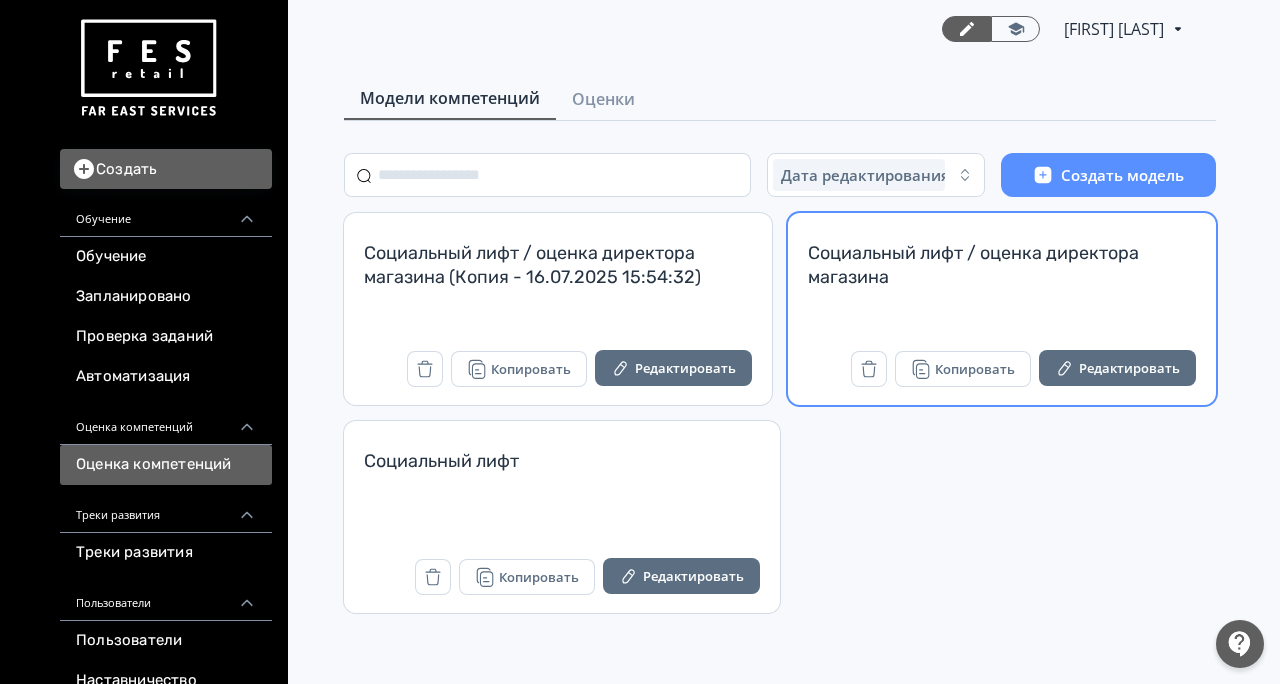 scroll, scrollTop: 0, scrollLeft: 0, axis: both 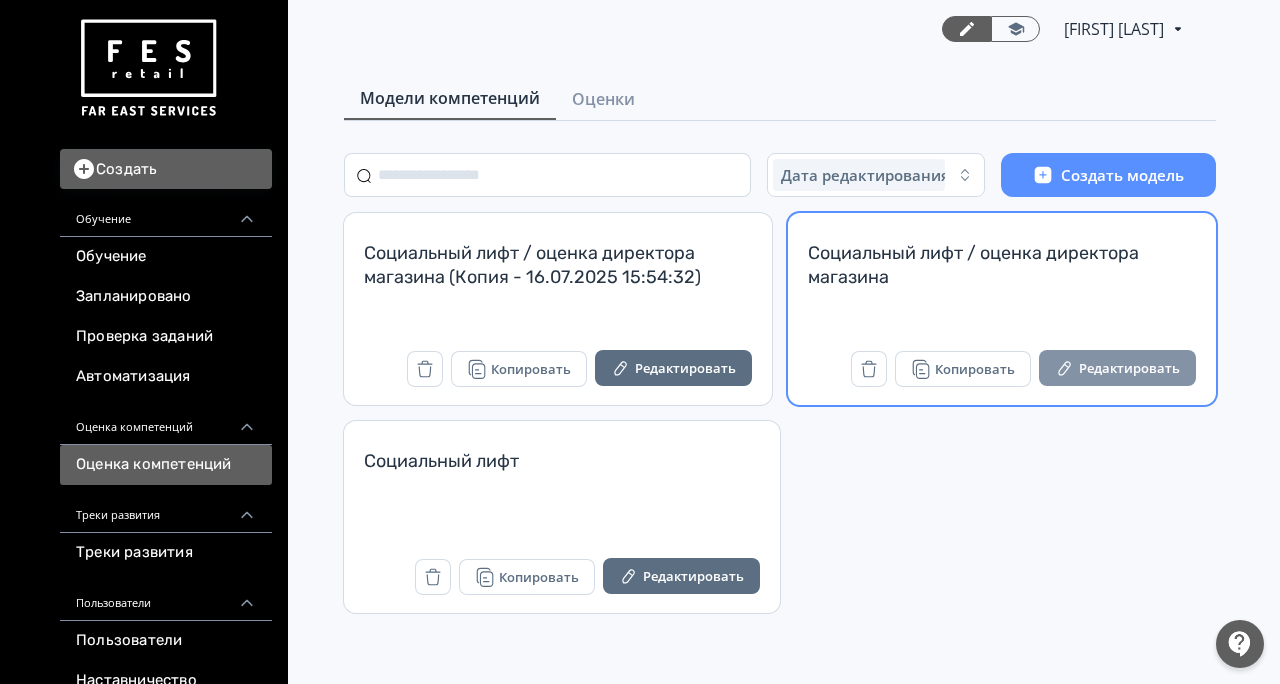 click on "Редактировать" at bounding box center (1117, 368) 